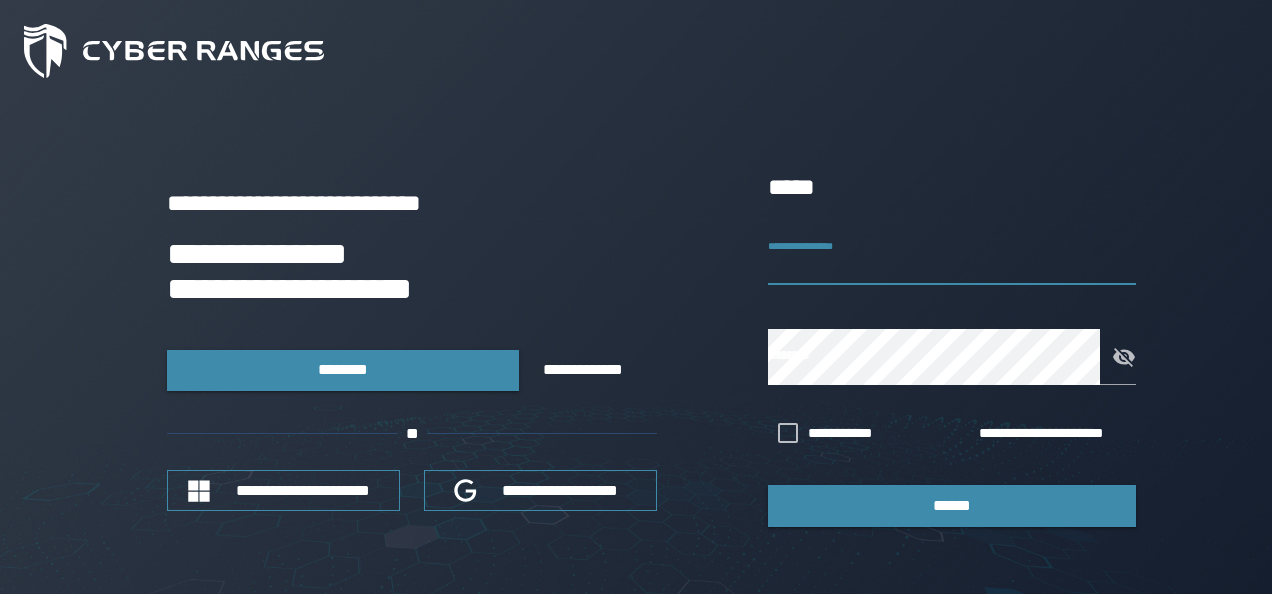 scroll, scrollTop: 0, scrollLeft: 0, axis: both 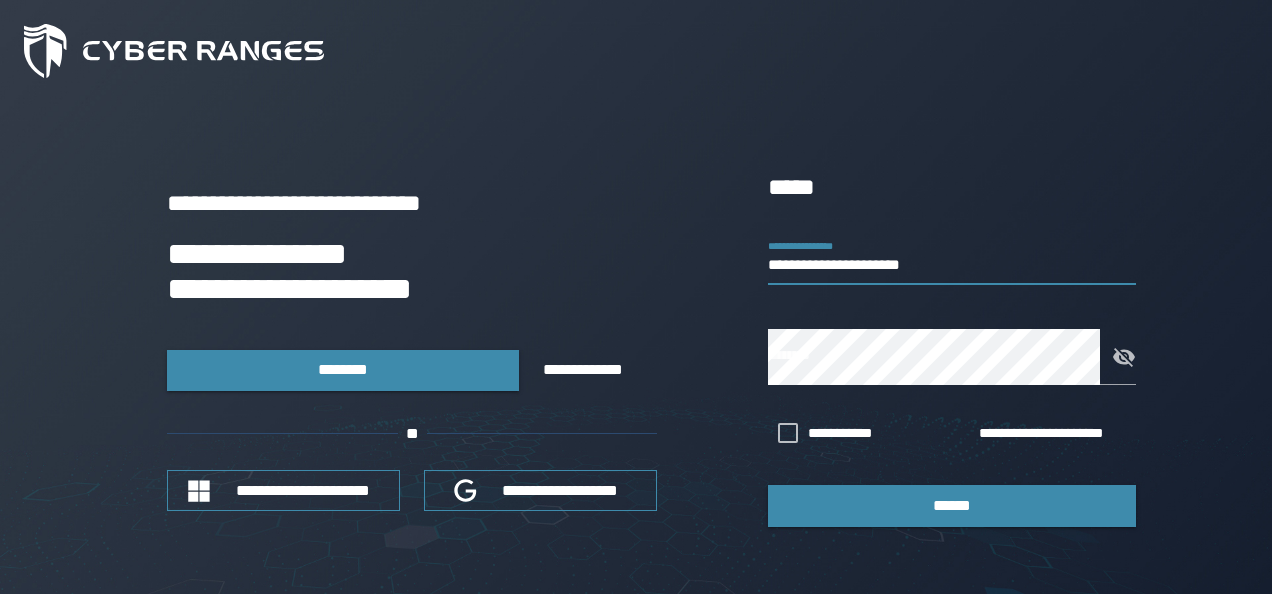 type on "**********" 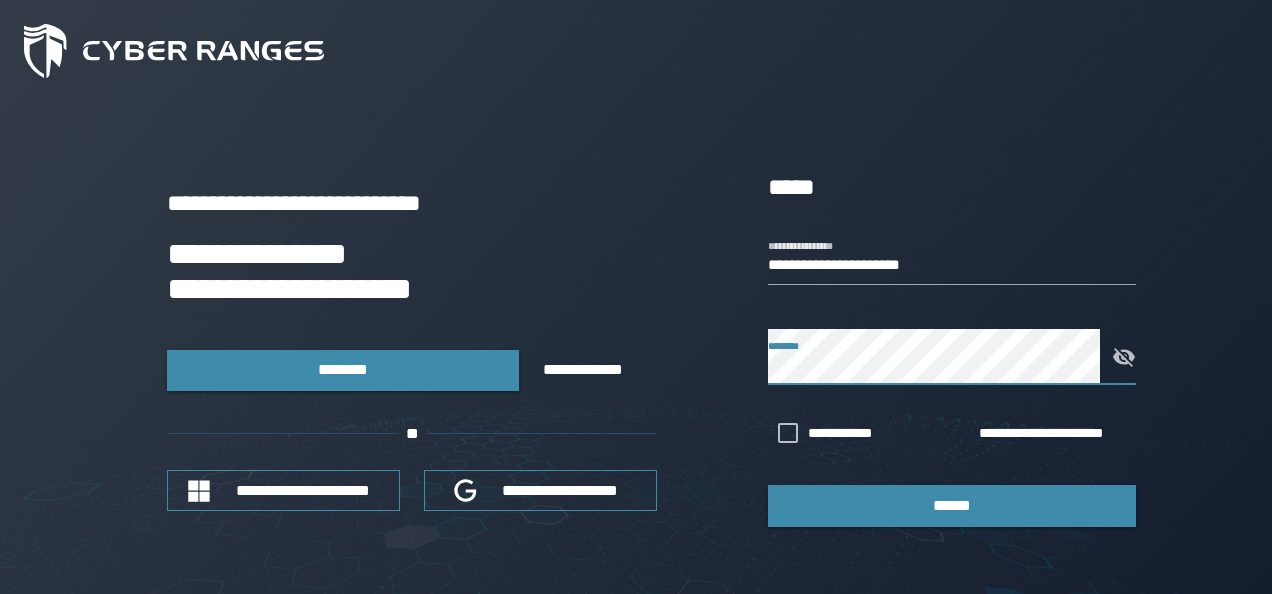 click 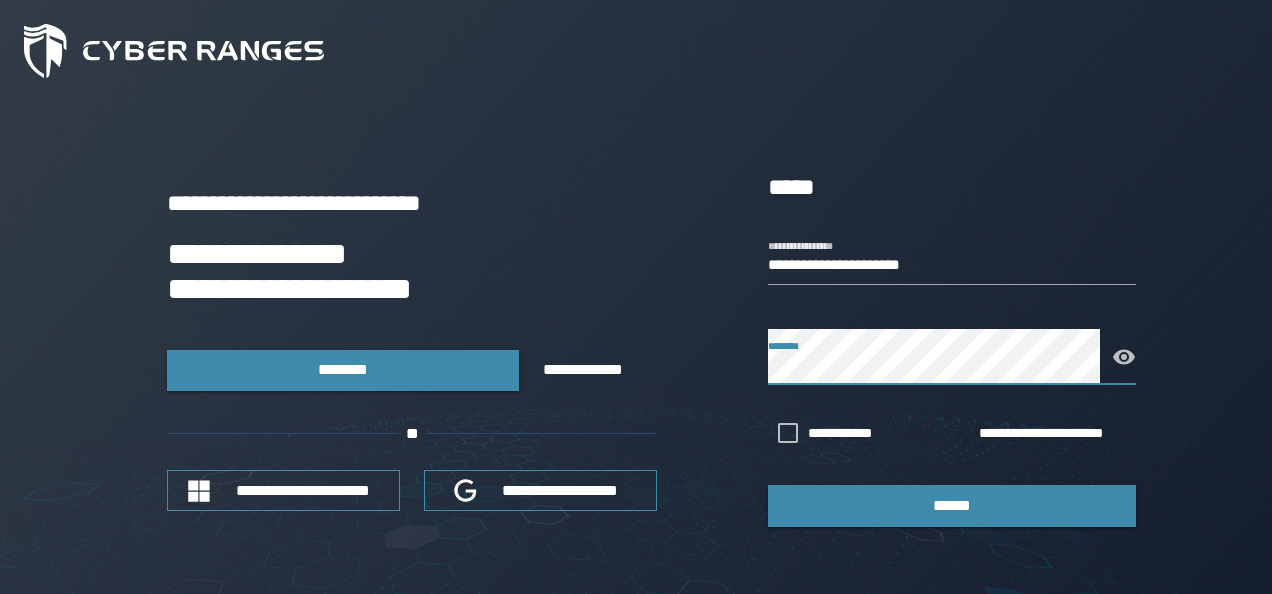 click 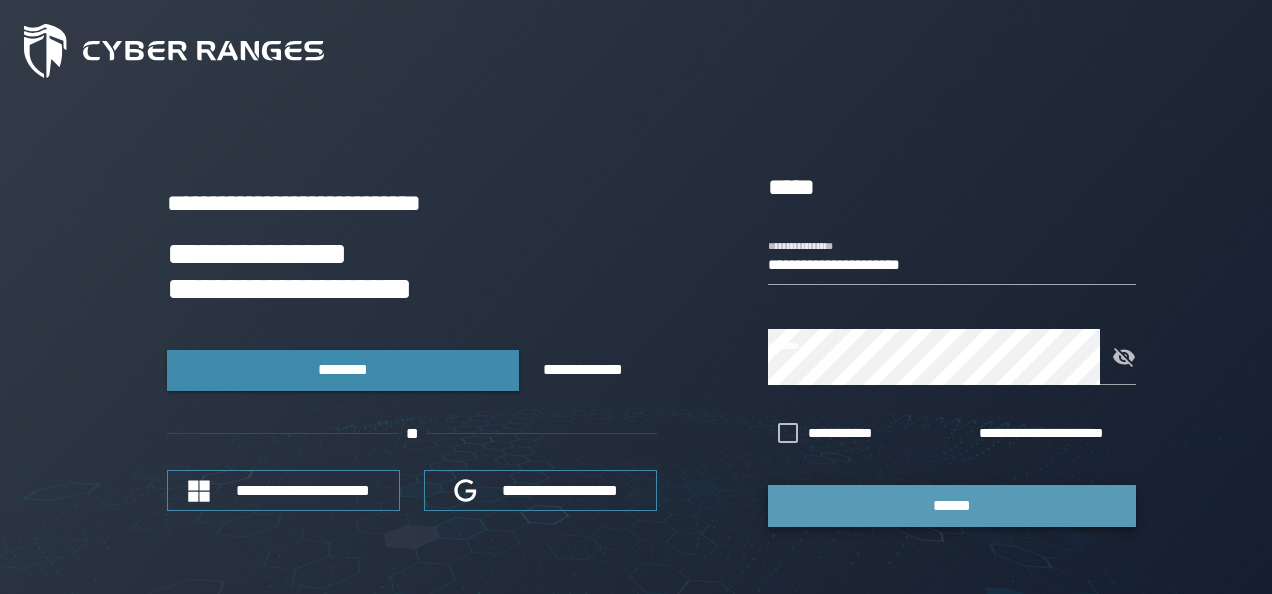 click on "******" at bounding box center (952, 505) 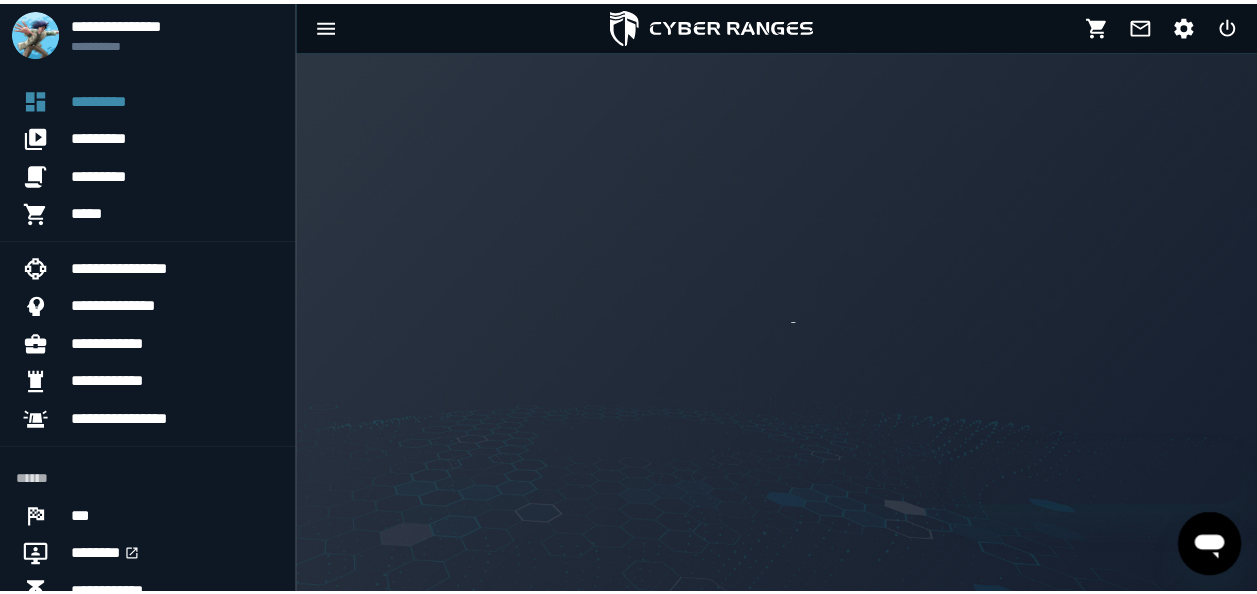 scroll, scrollTop: 0, scrollLeft: 0, axis: both 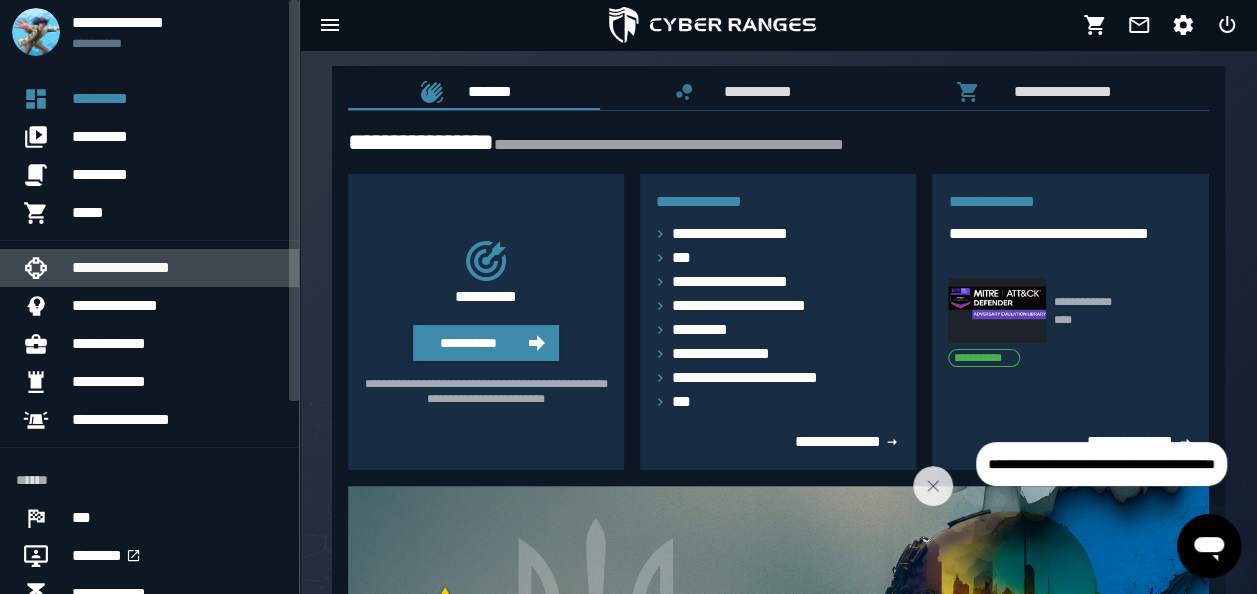 click on "**********" at bounding box center (177, 268) 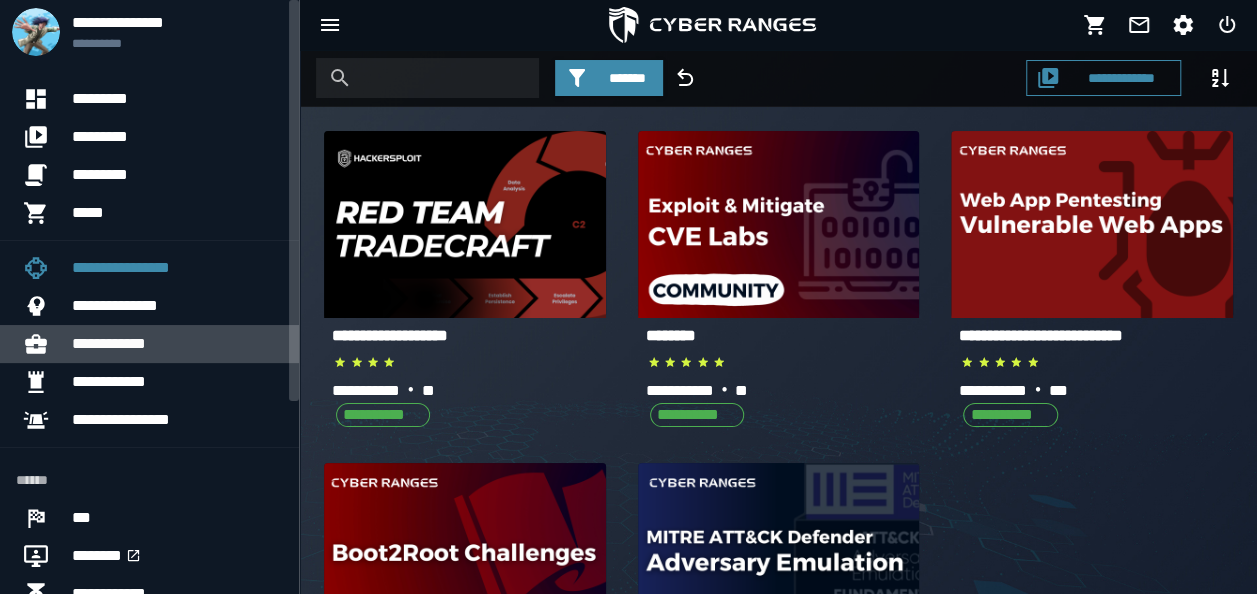 click on "**********" at bounding box center [177, 344] 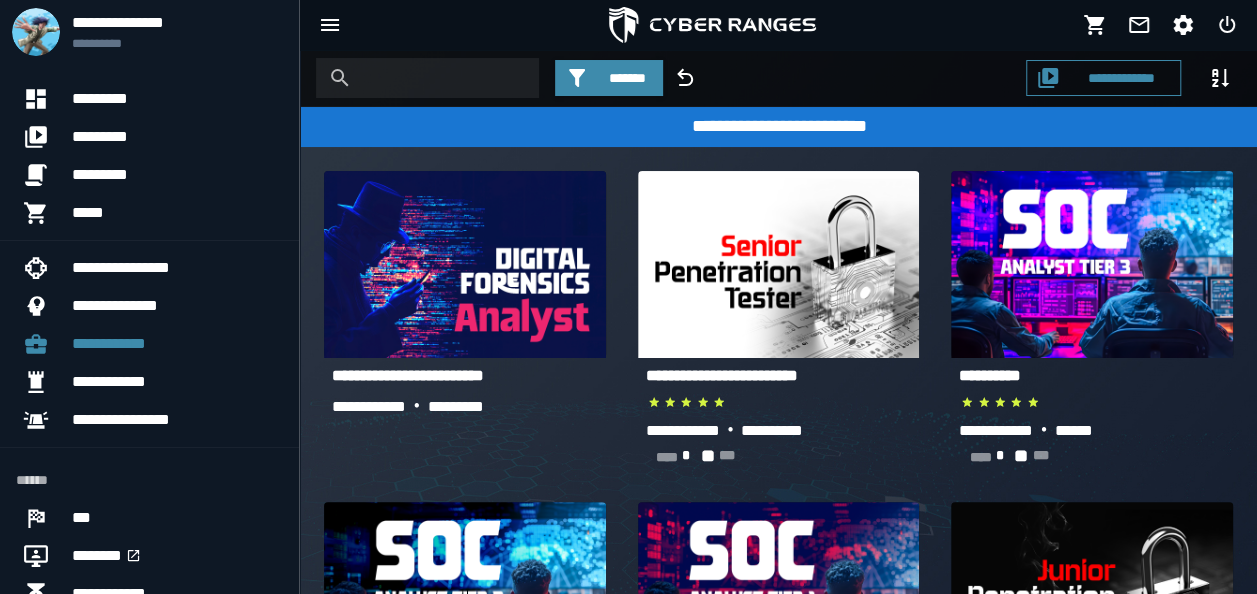 scroll, scrollTop: 383, scrollLeft: 0, axis: vertical 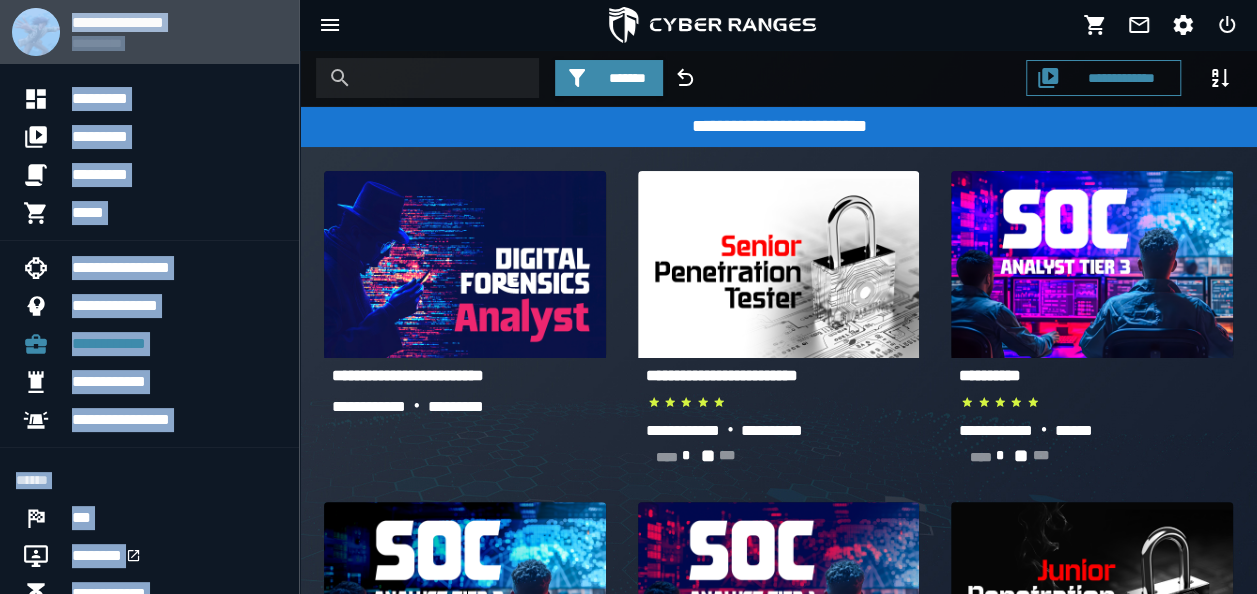 drag, startPoint x: 0, startPoint y: 2, endPoint x: -4, endPoint y: 25, distance: 23.345236 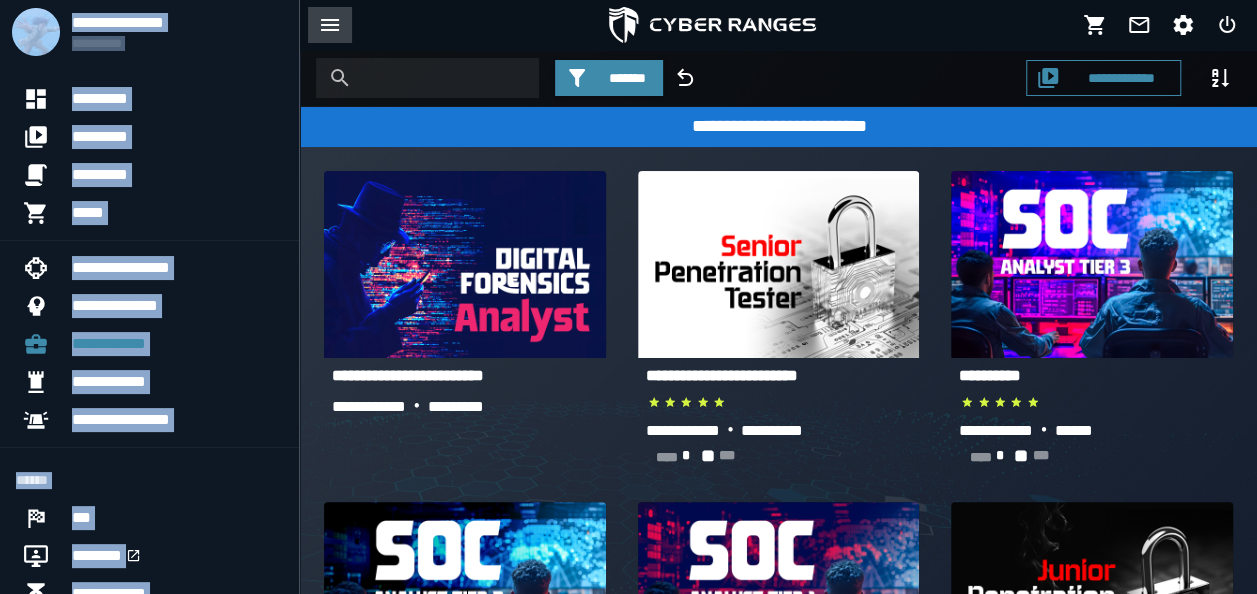 drag, startPoint x: 0, startPoint y: 25, endPoint x: 312, endPoint y: 41, distance: 312.40997 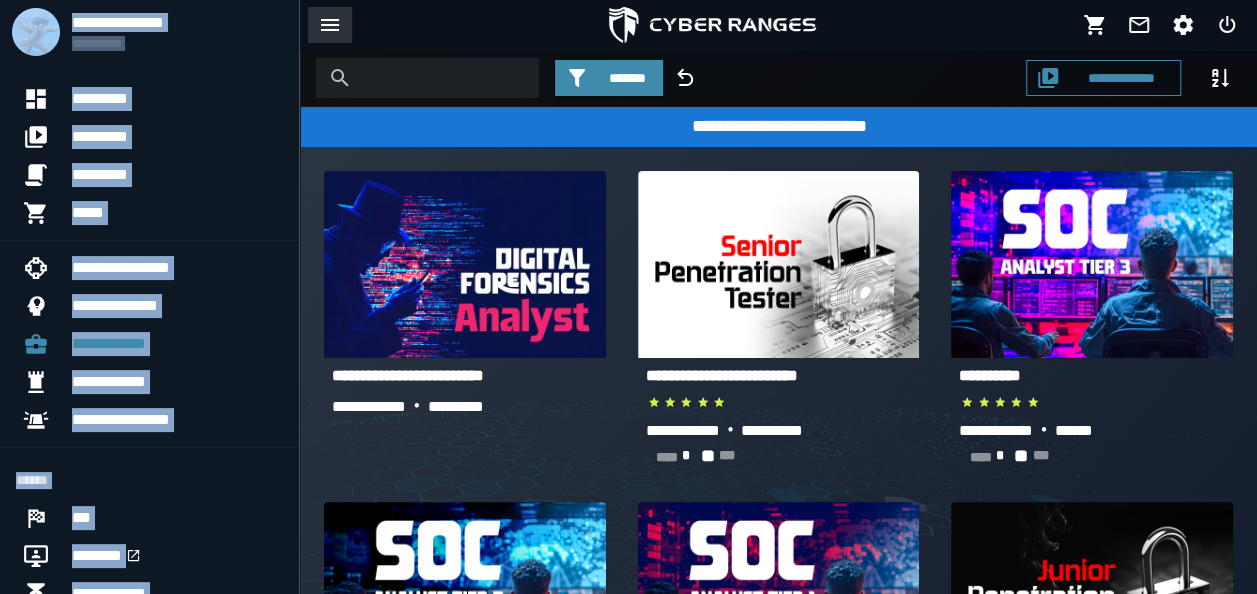 click at bounding box center (330, 25) 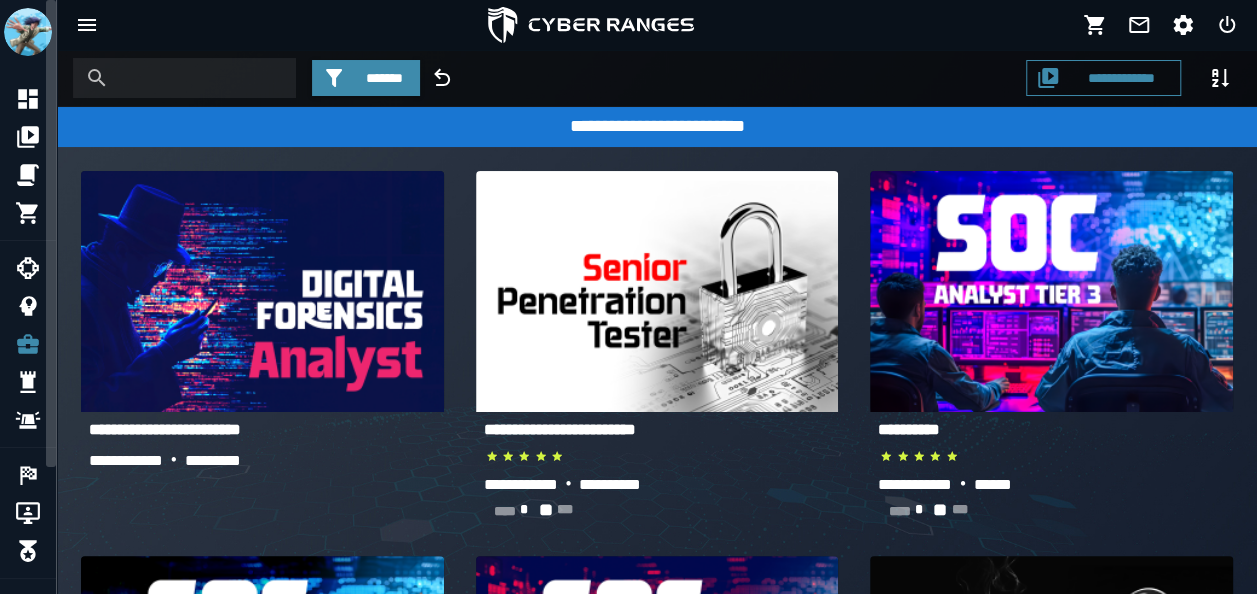 click at bounding box center [591, 25] 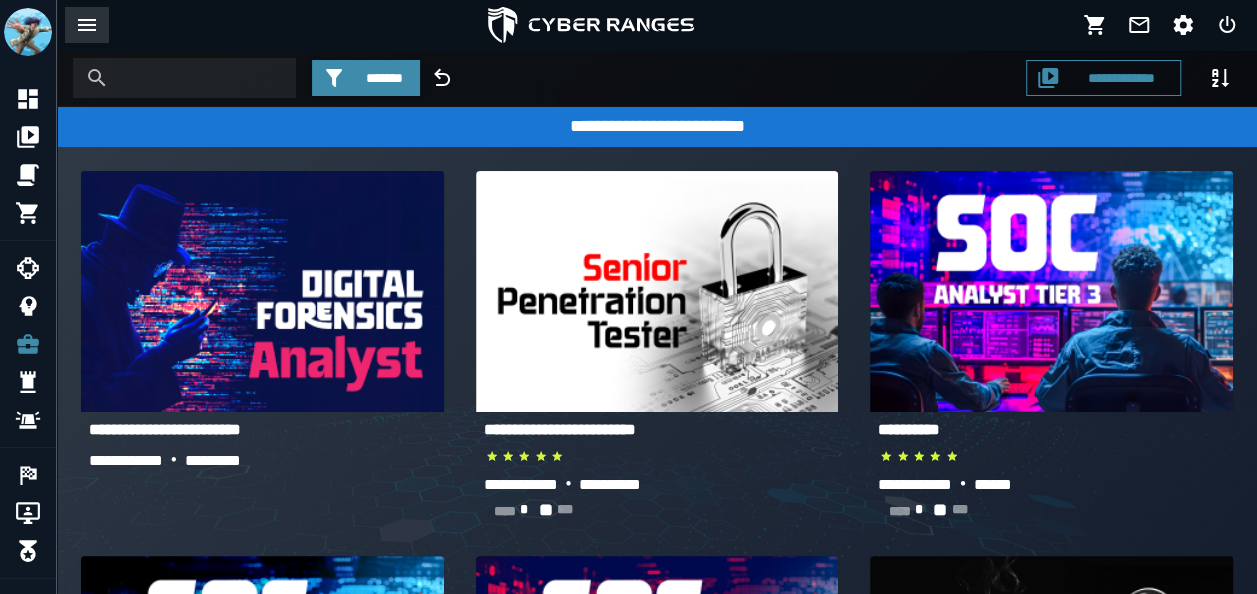 click 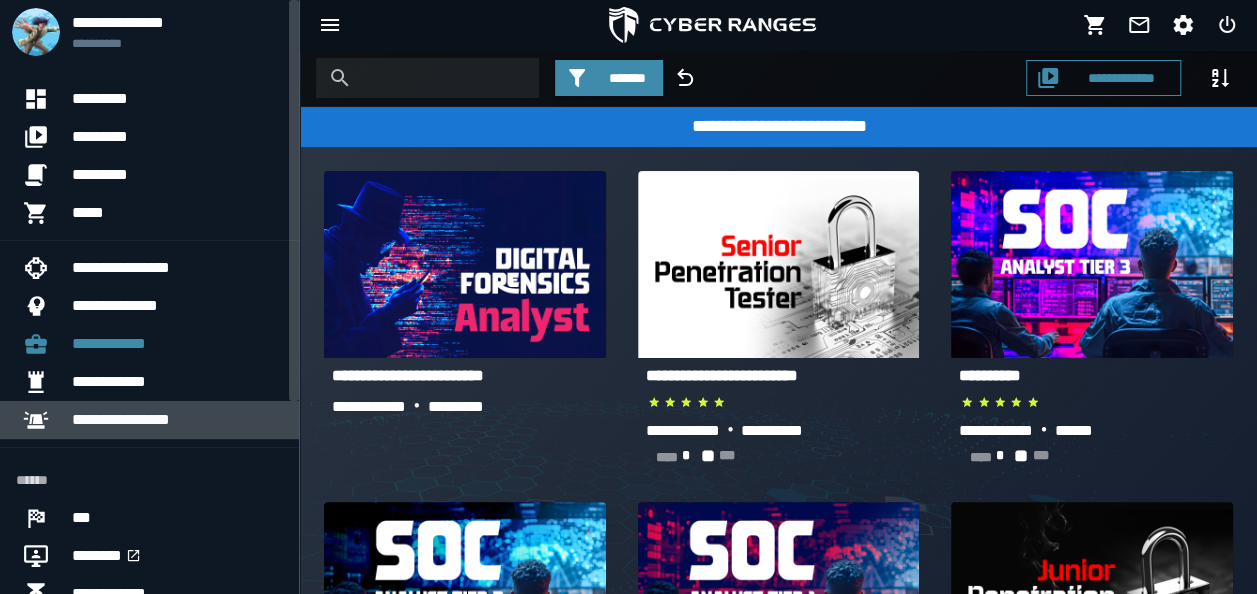 click on "**********" at bounding box center [177, 420] 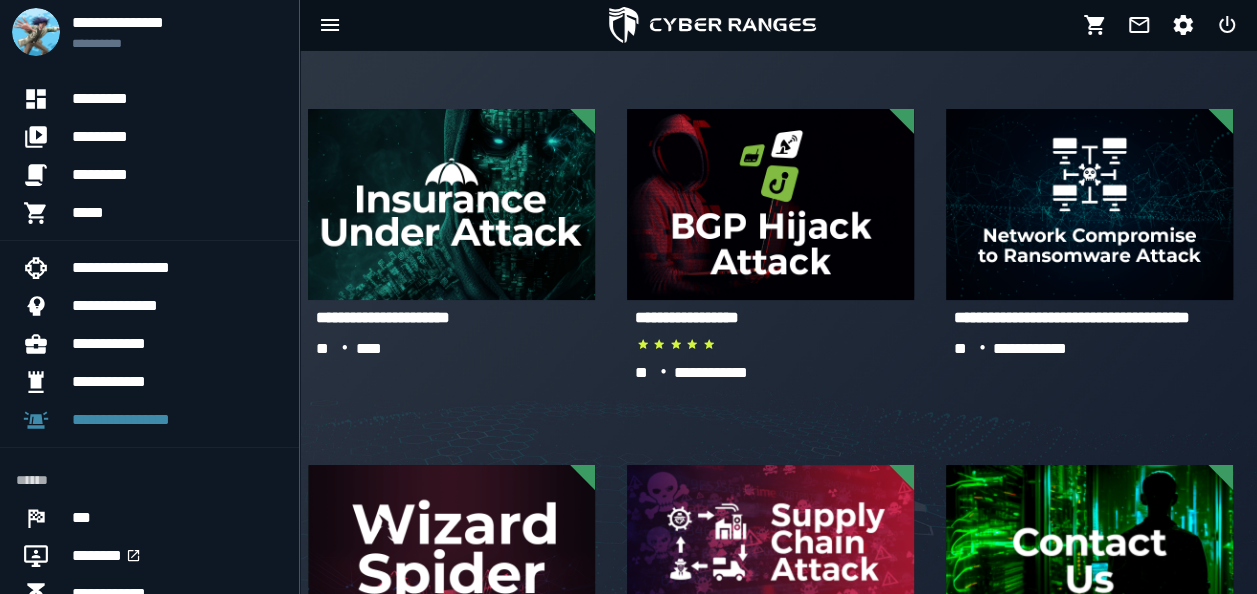scroll, scrollTop: 828, scrollLeft: 0, axis: vertical 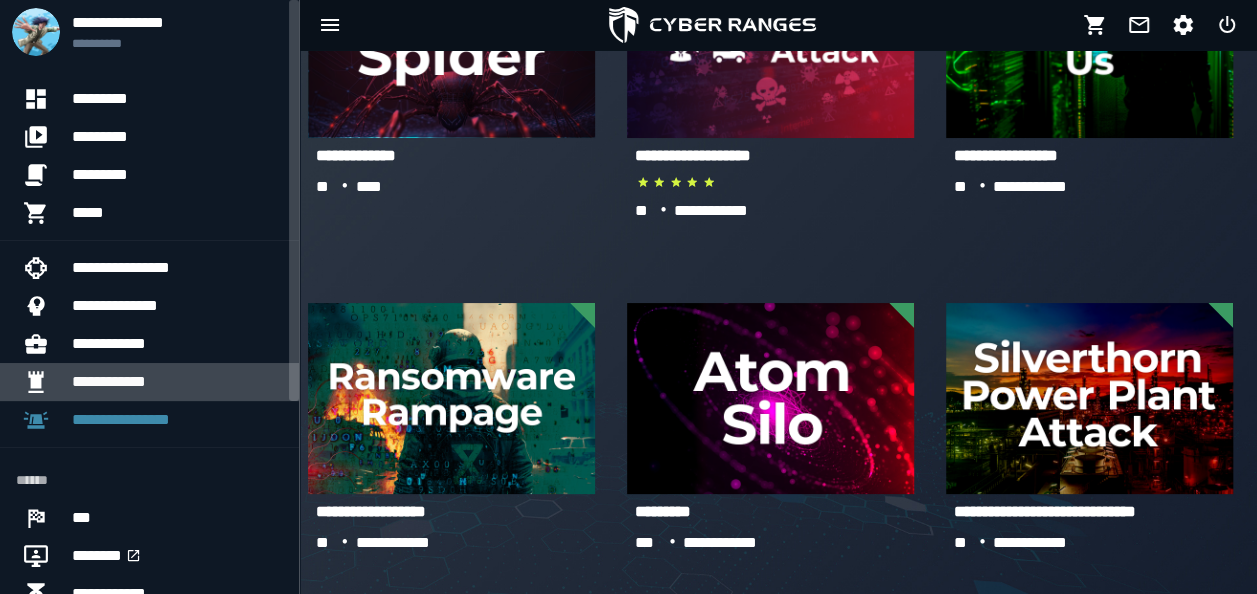 click on "**********" at bounding box center (177, 382) 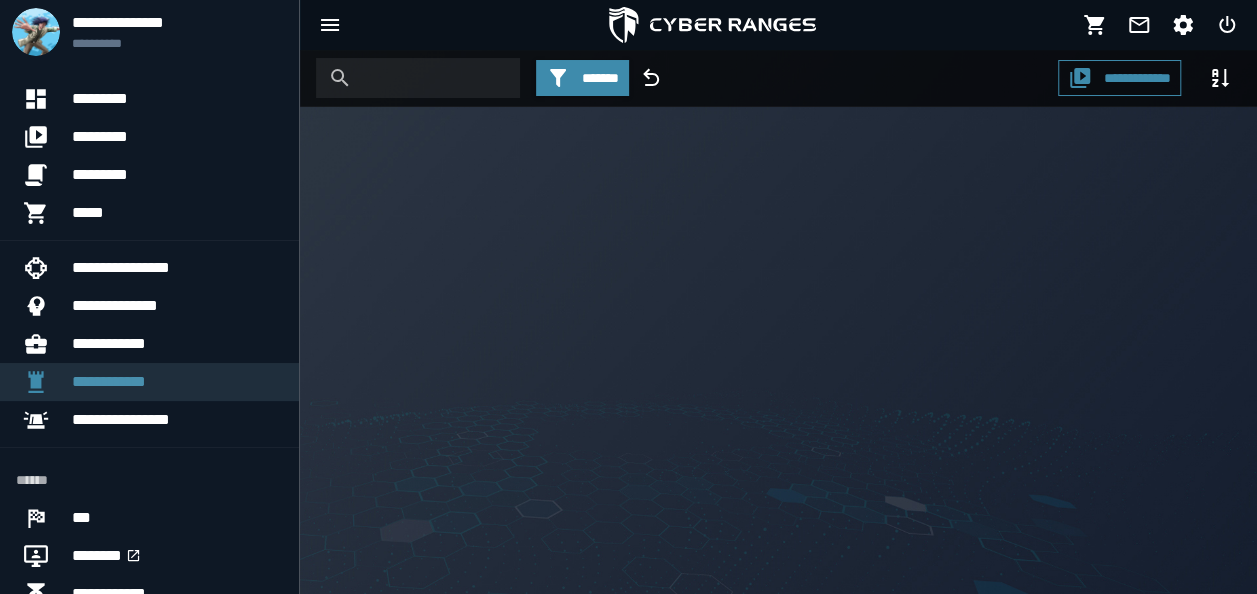 scroll, scrollTop: 0, scrollLeft: 0, axis: both 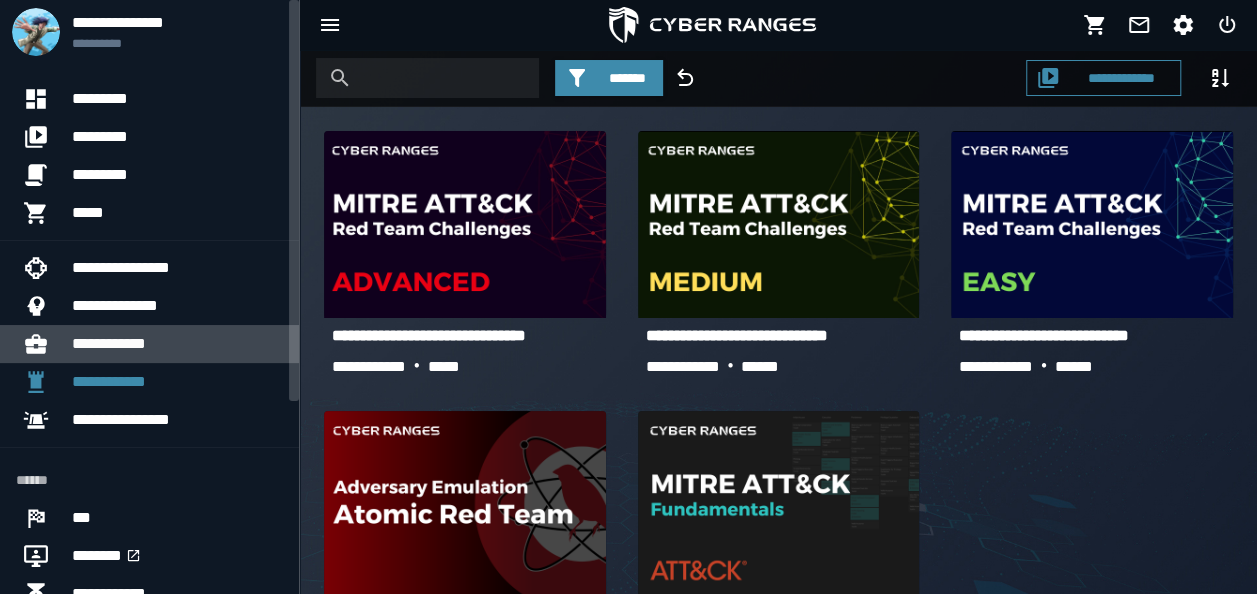 click on "**********" at bounding box center (177, 344) 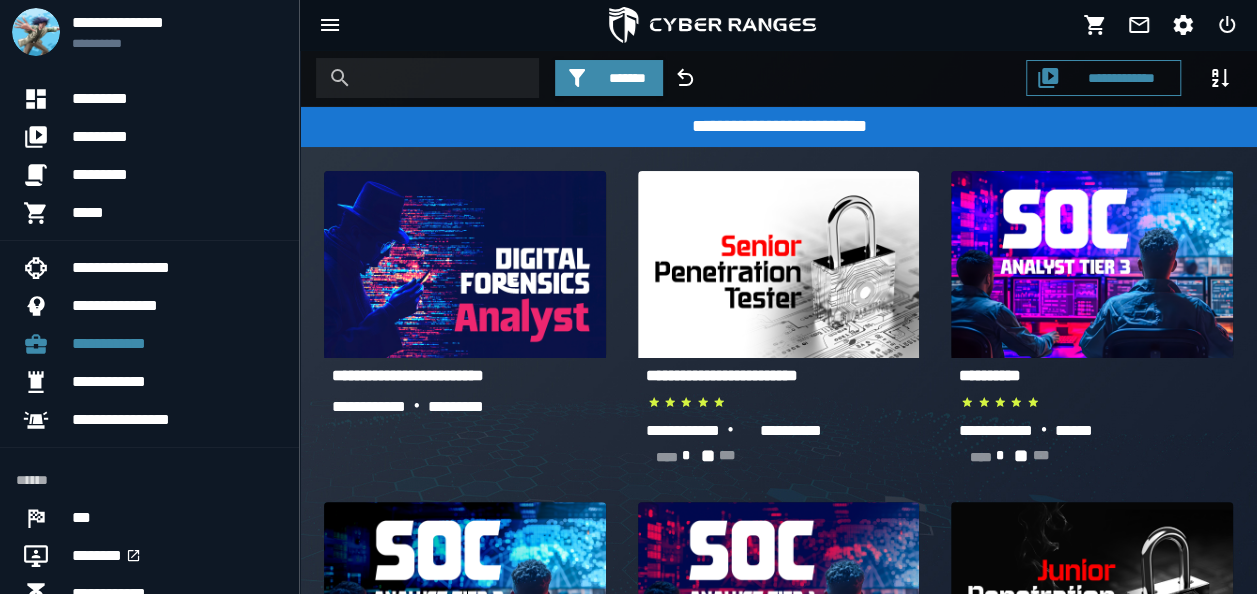 scroll, scrollTop: 383, scrollLeft: 0, axis: vertical 